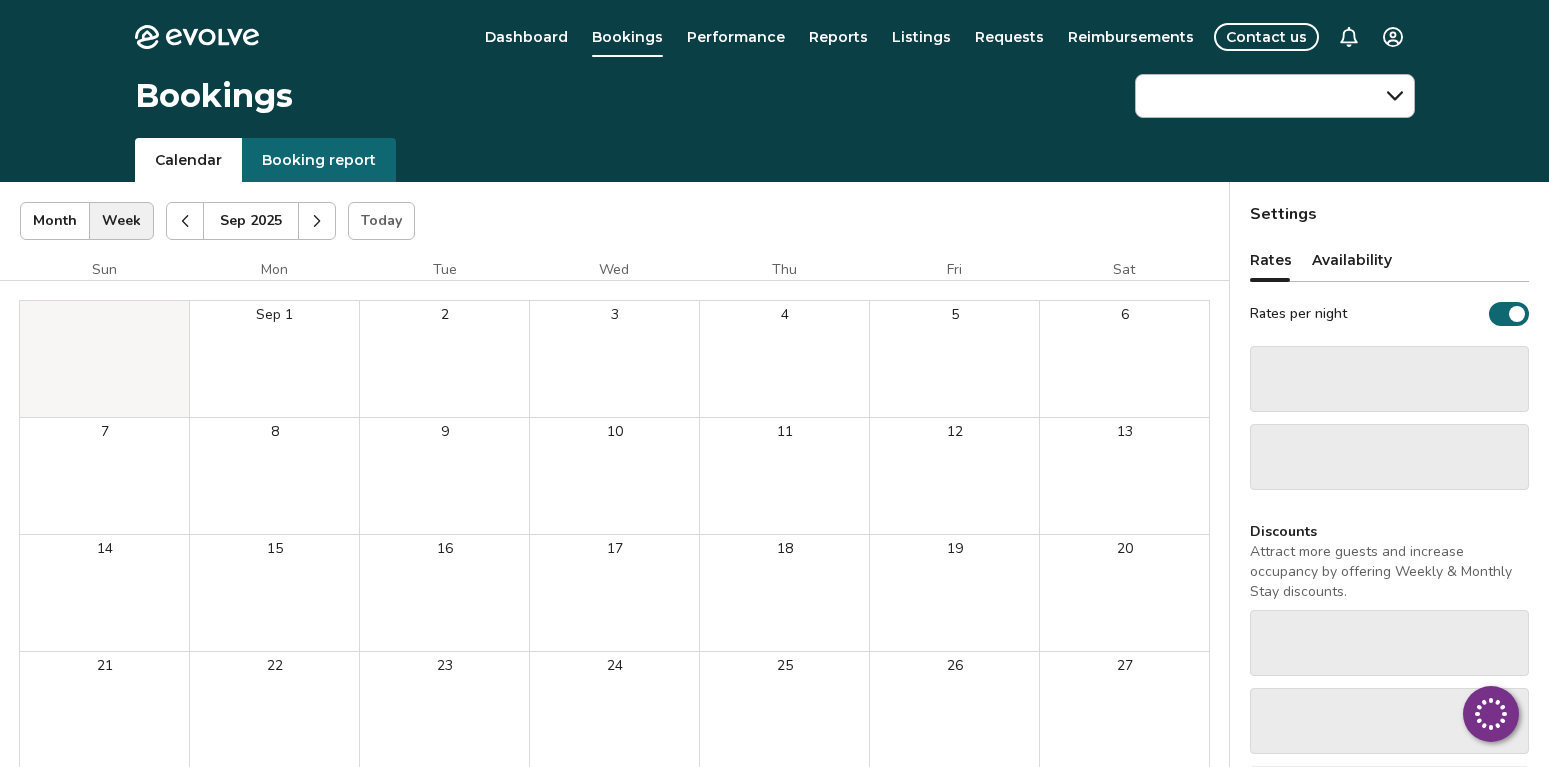 scroll, scrollTop: 0, scrollLeft: 0, axis: both 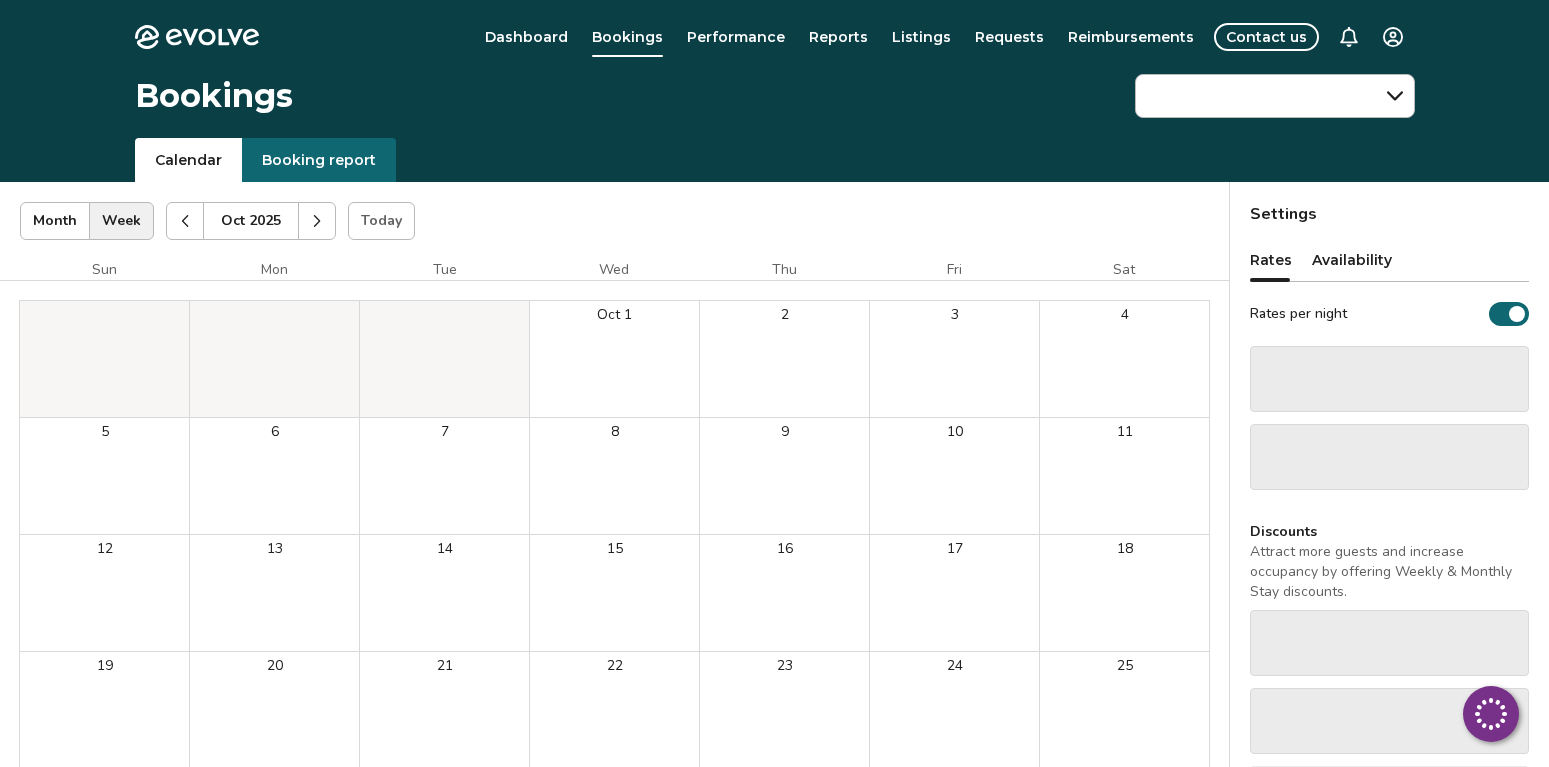 click at bounding box center (317, 221) 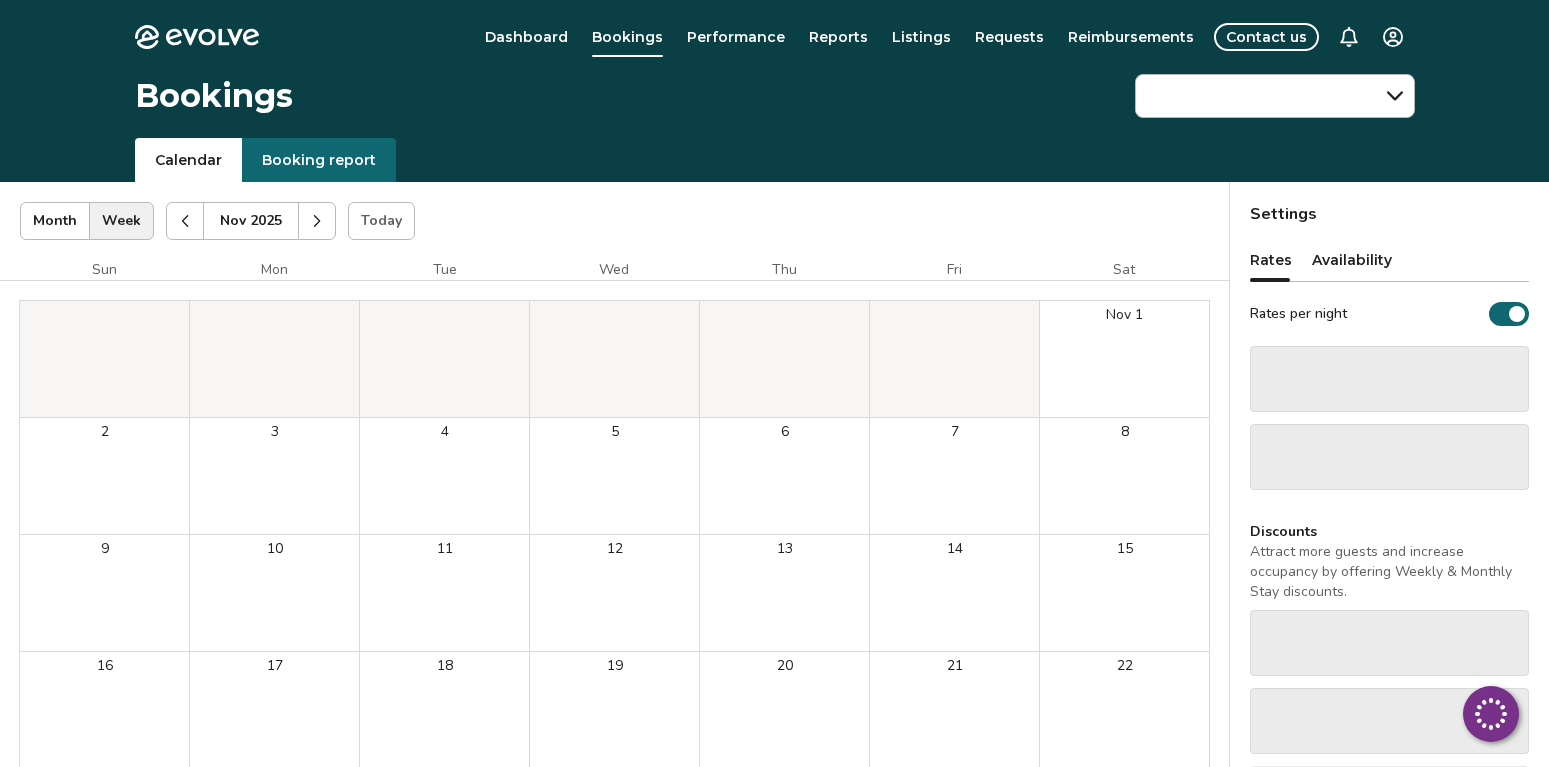 click 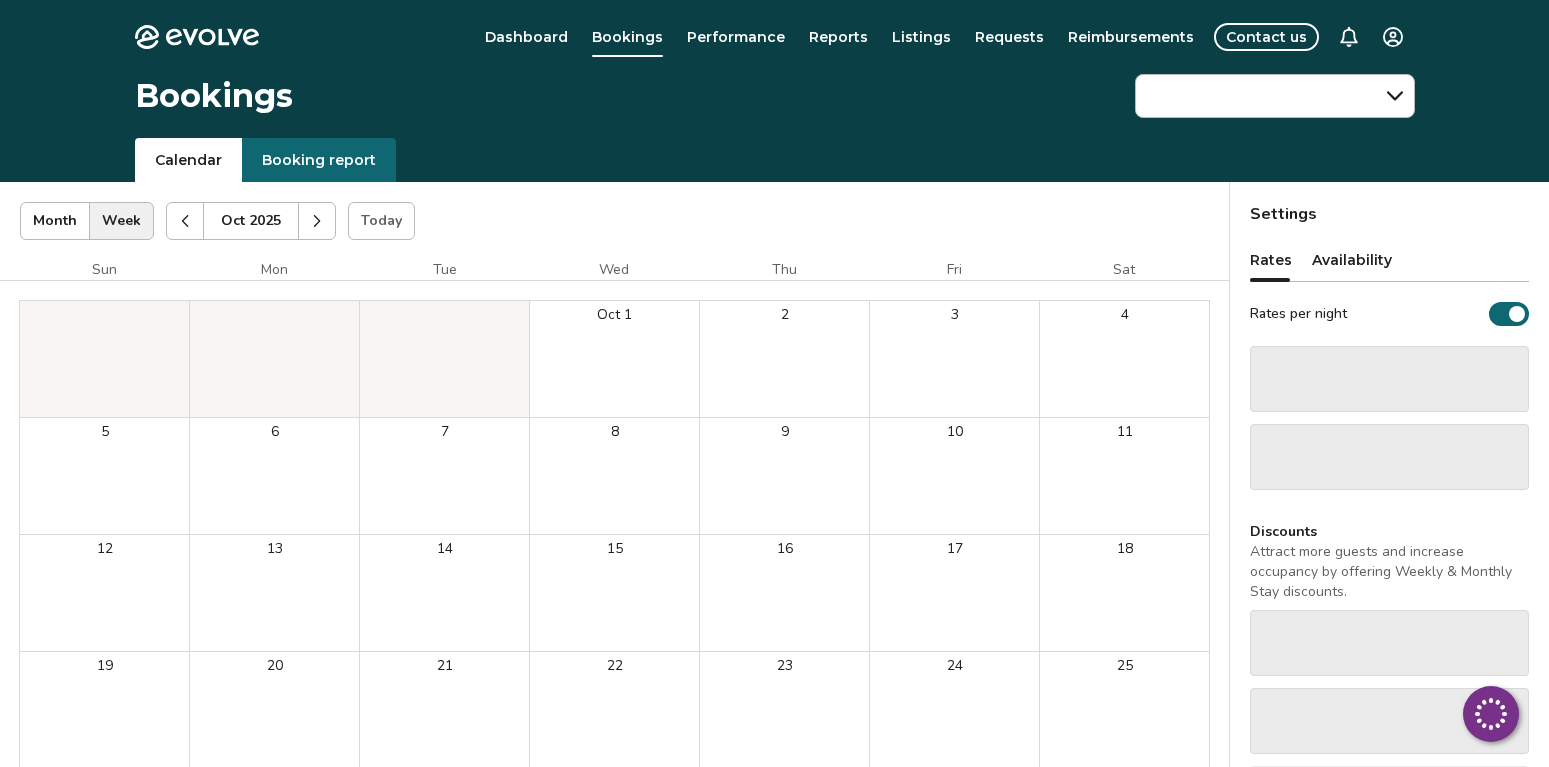 click on "Oct 1" at bounding box center [614, 359] 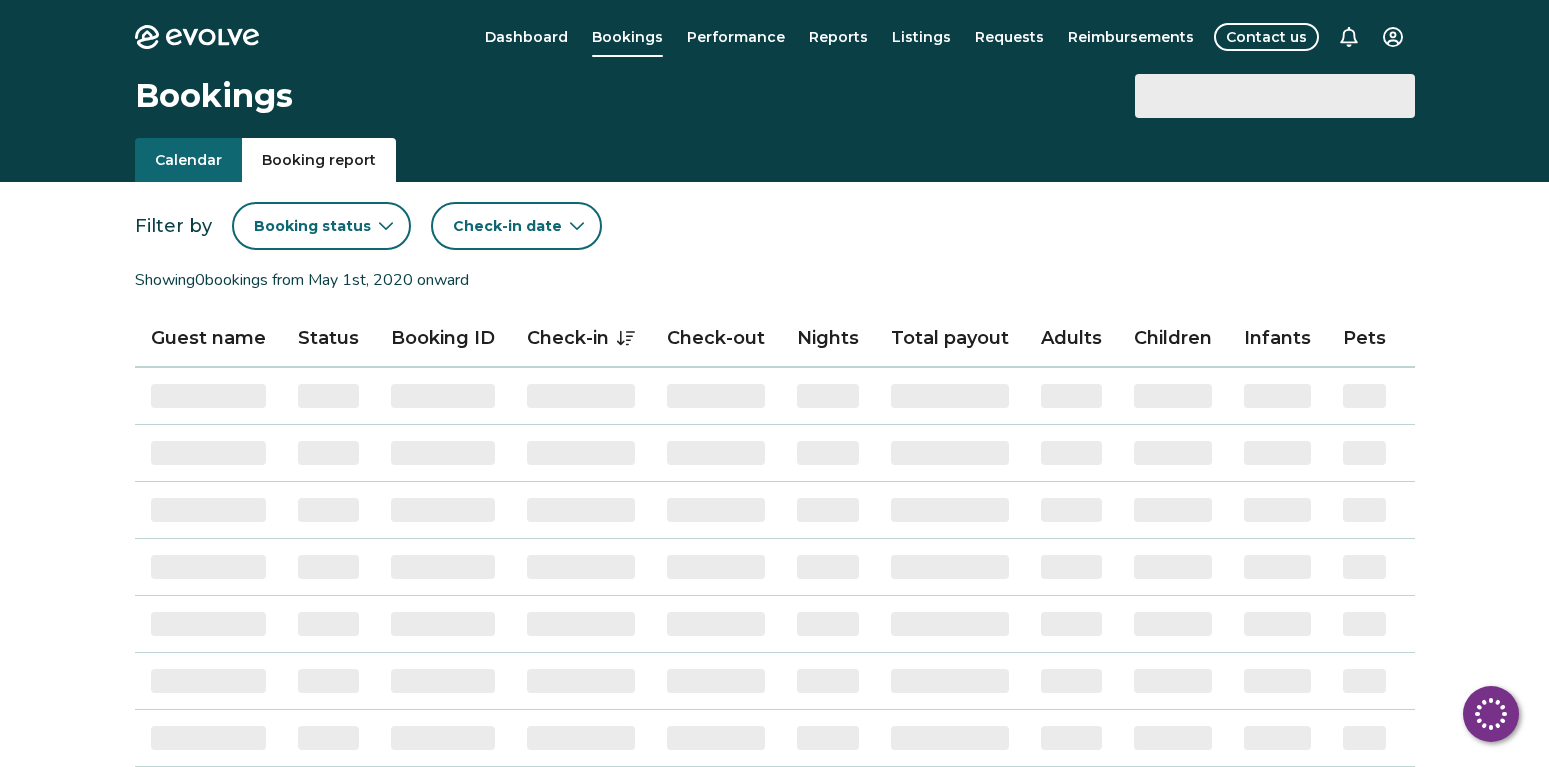 click on "Booking report" at bounding box center [319, 160] 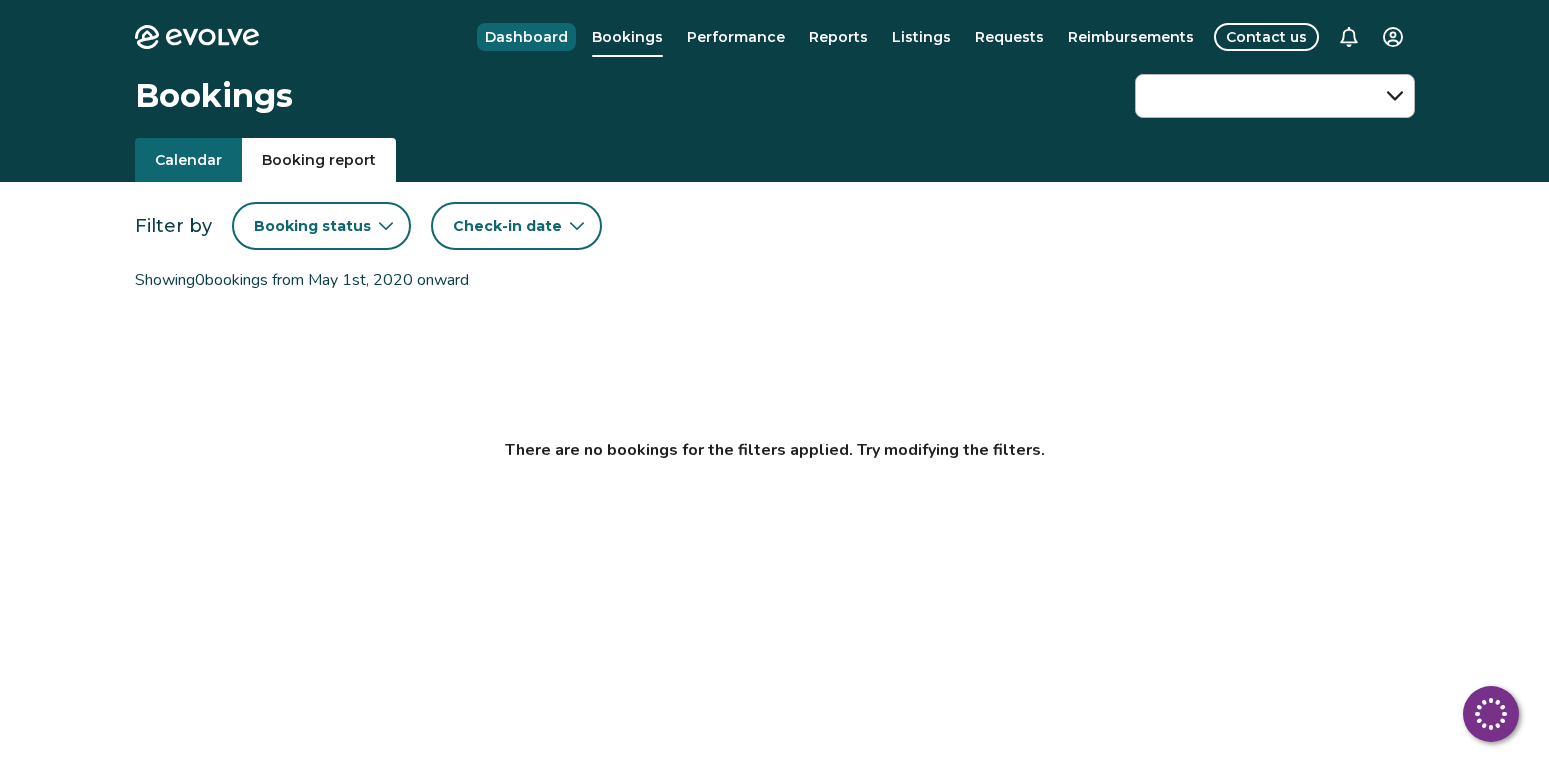 click on "Dashboard" at bounding box center (526, 37) 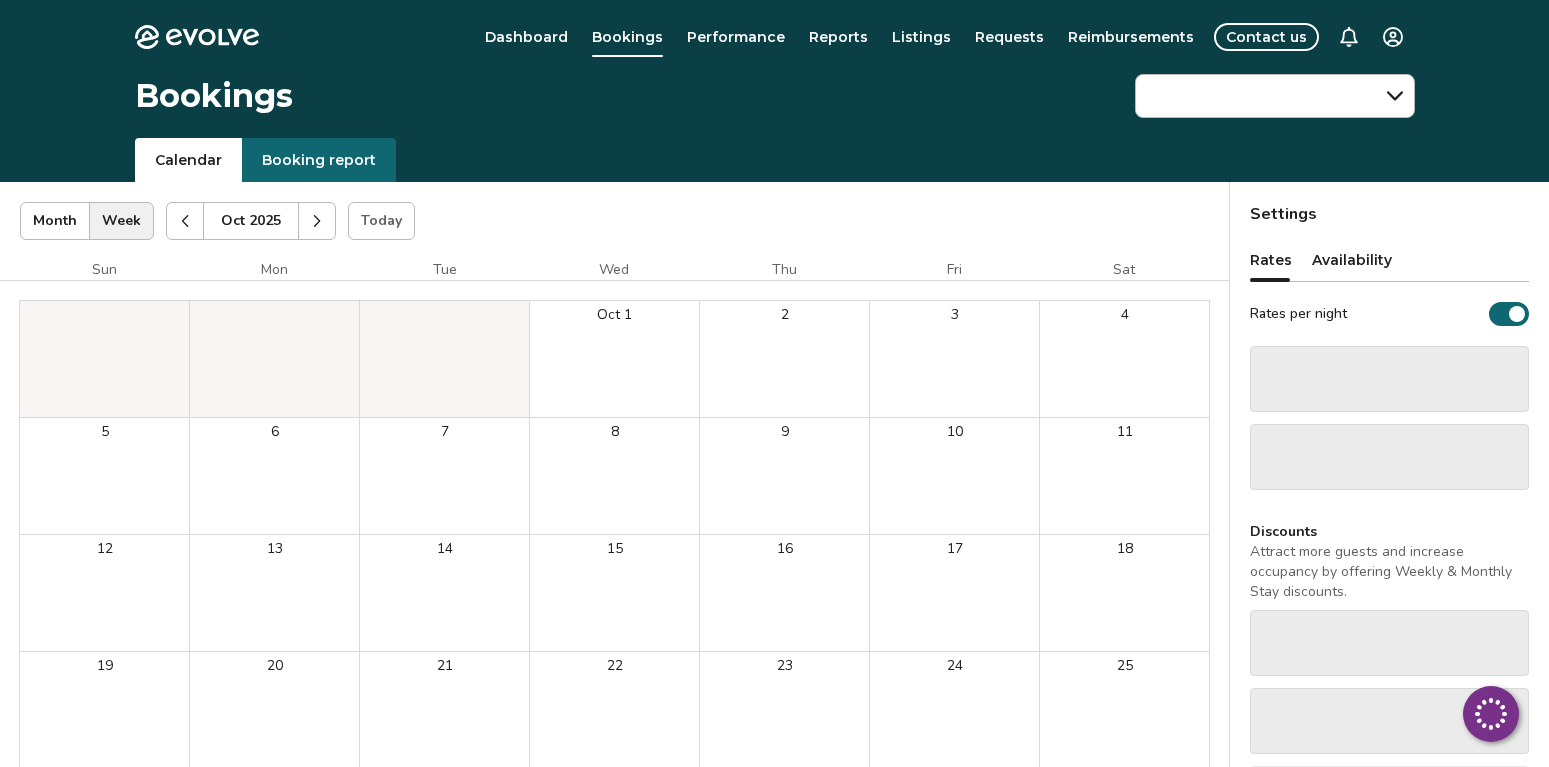 scroll, scrollTop: 0, scrollLeft: 0, axis: both 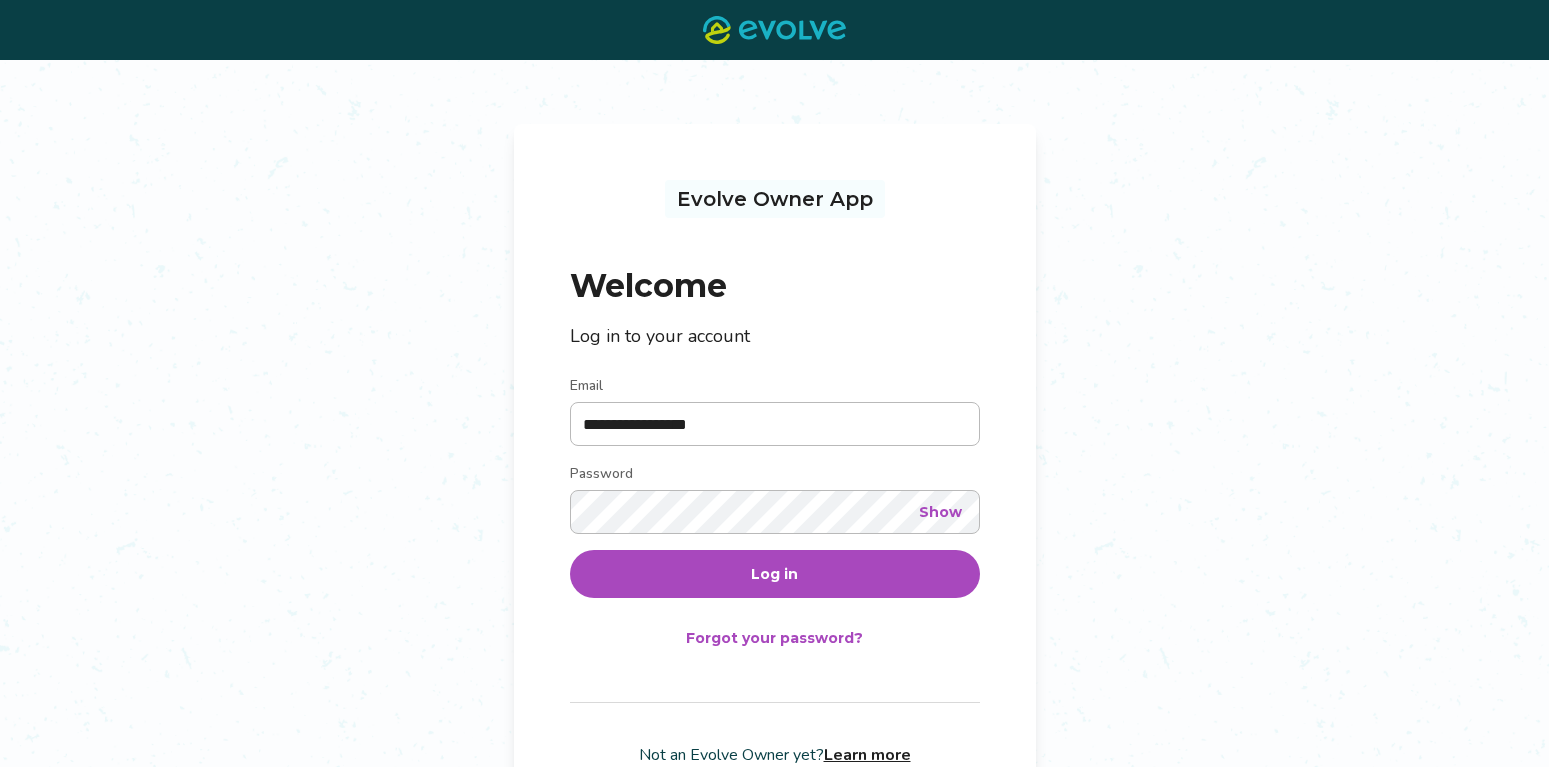 click on "Log in" at bounding box center (775, 574) 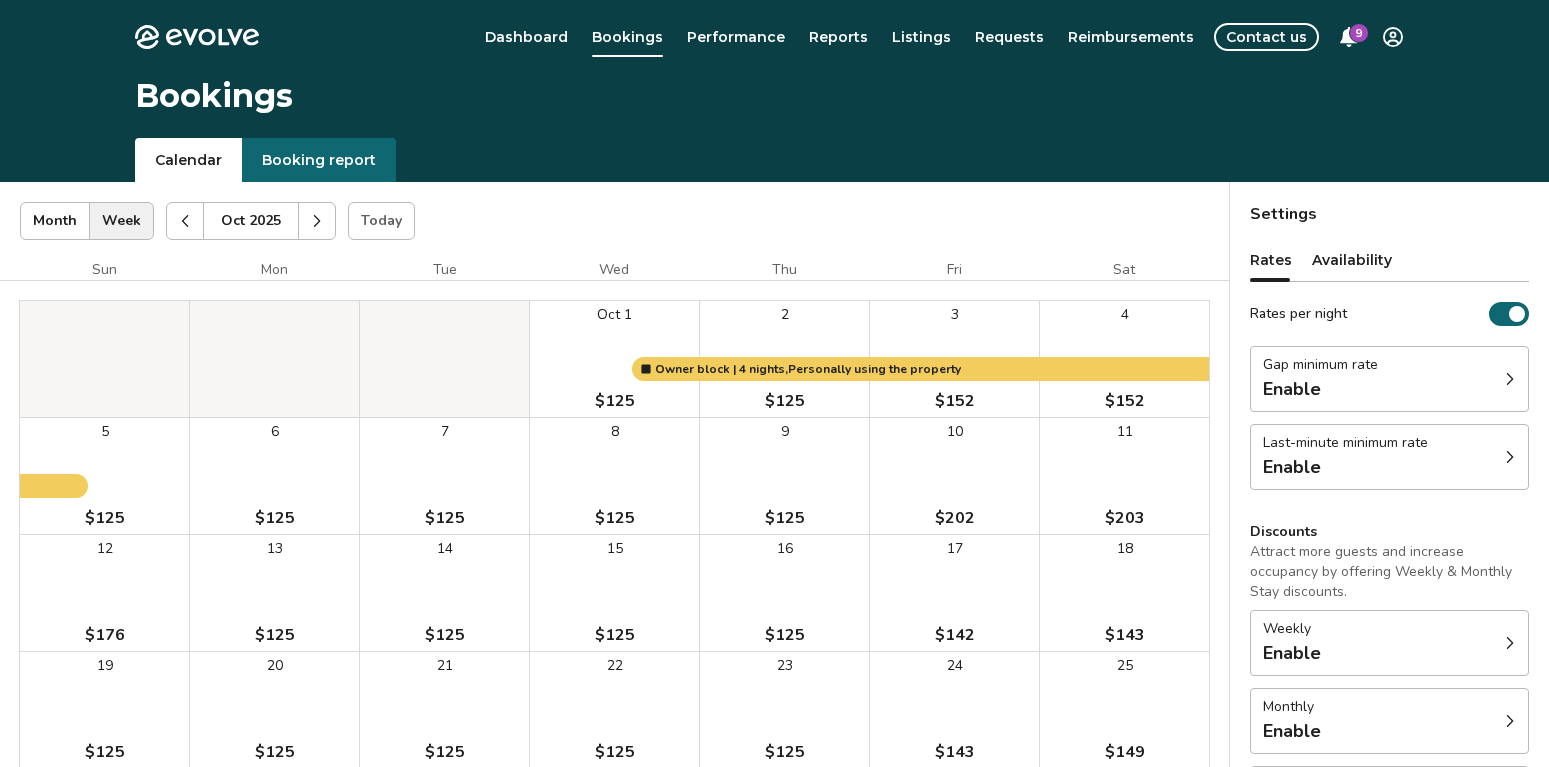 click 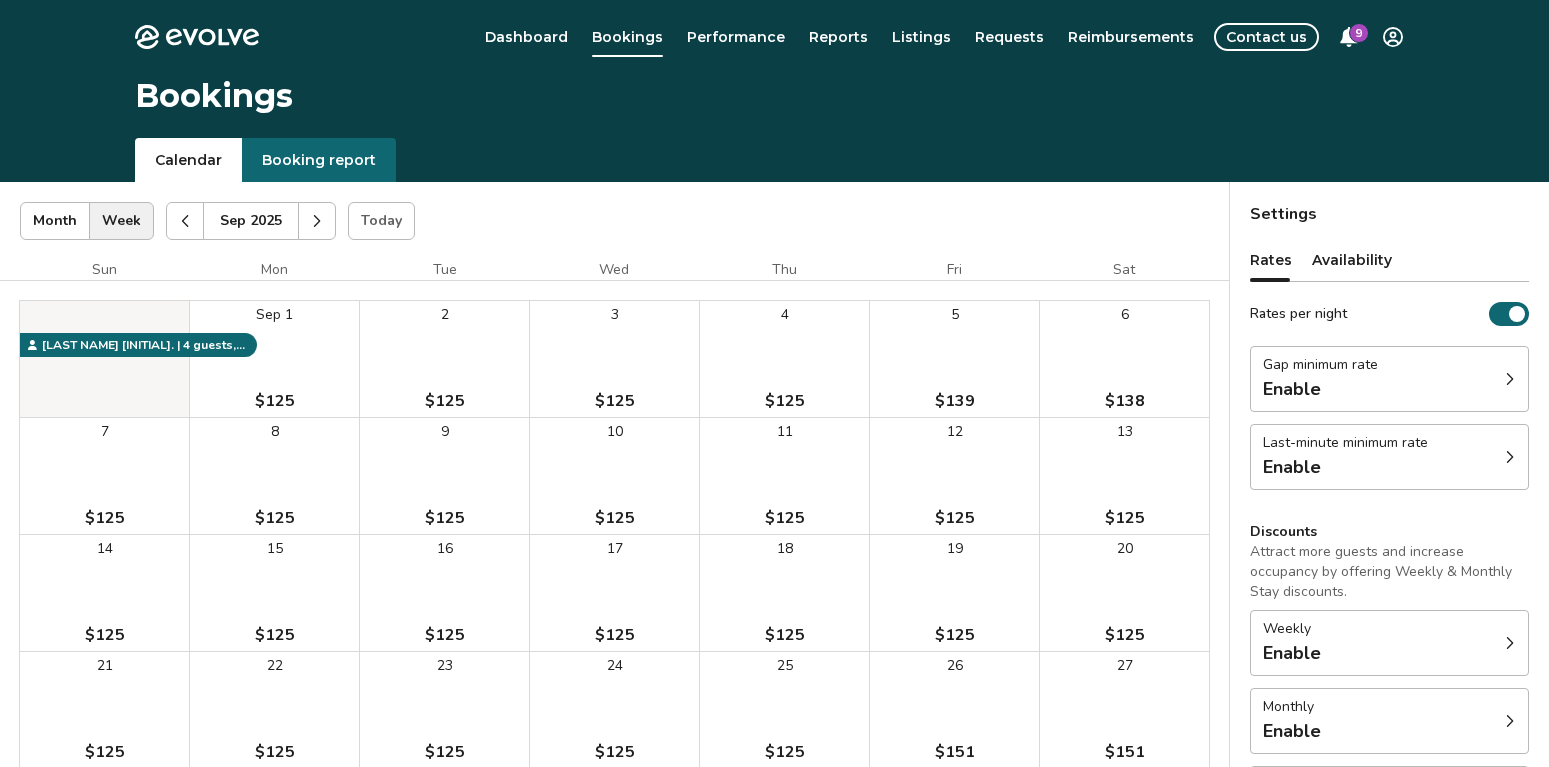 click 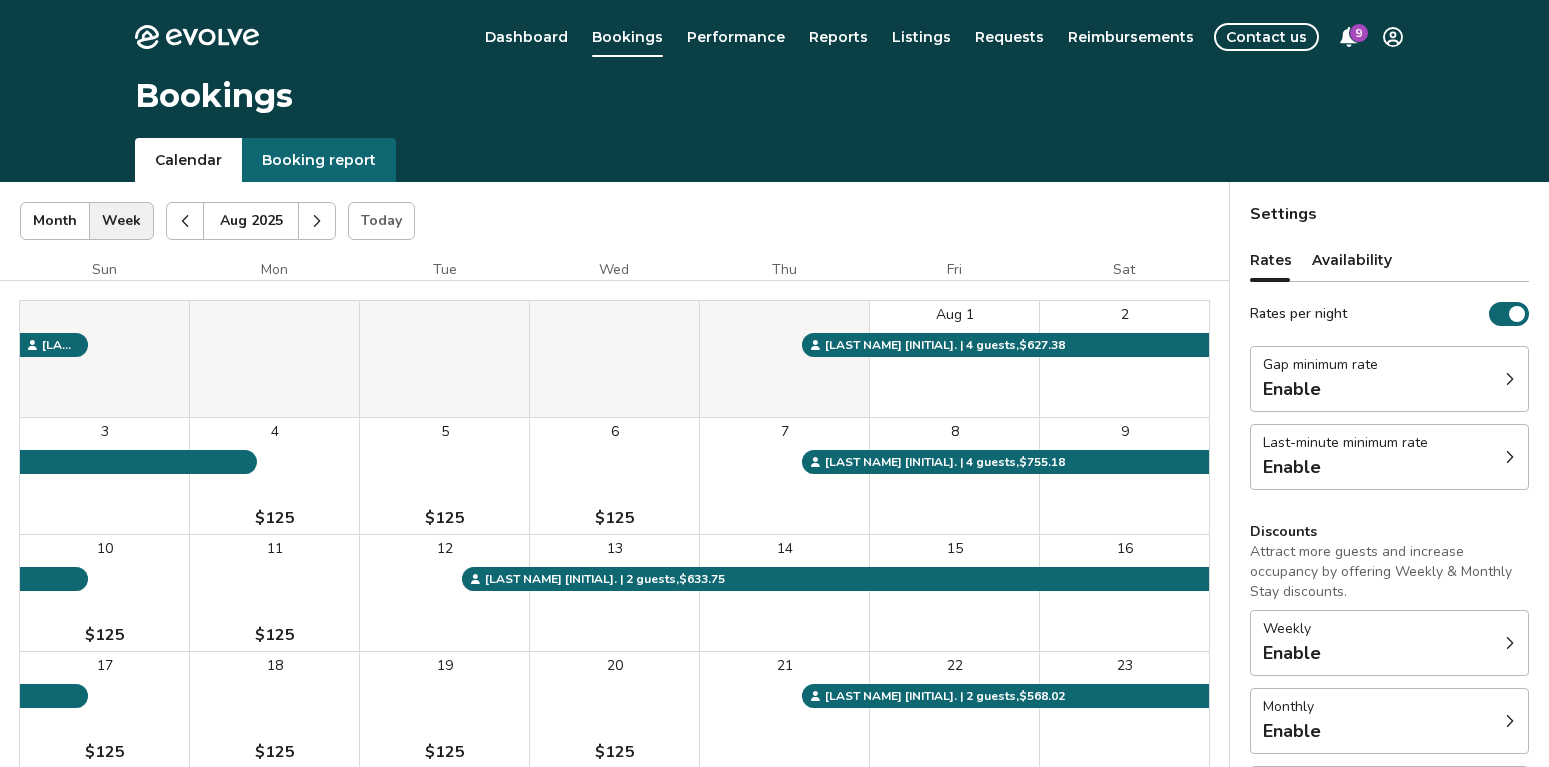 click 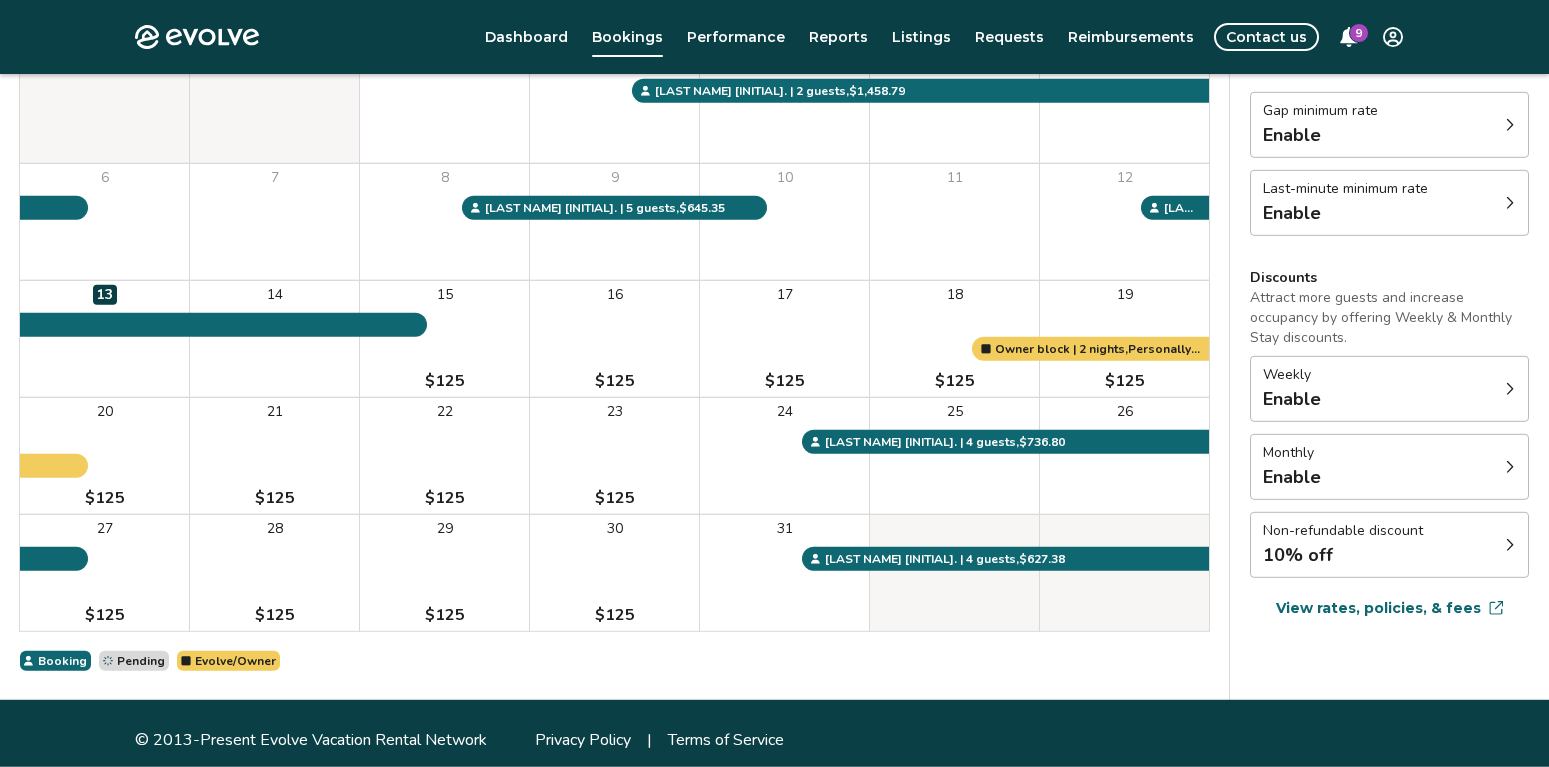 scroll, scrollTop: 267, scrollLeft: 0, axis: vertical 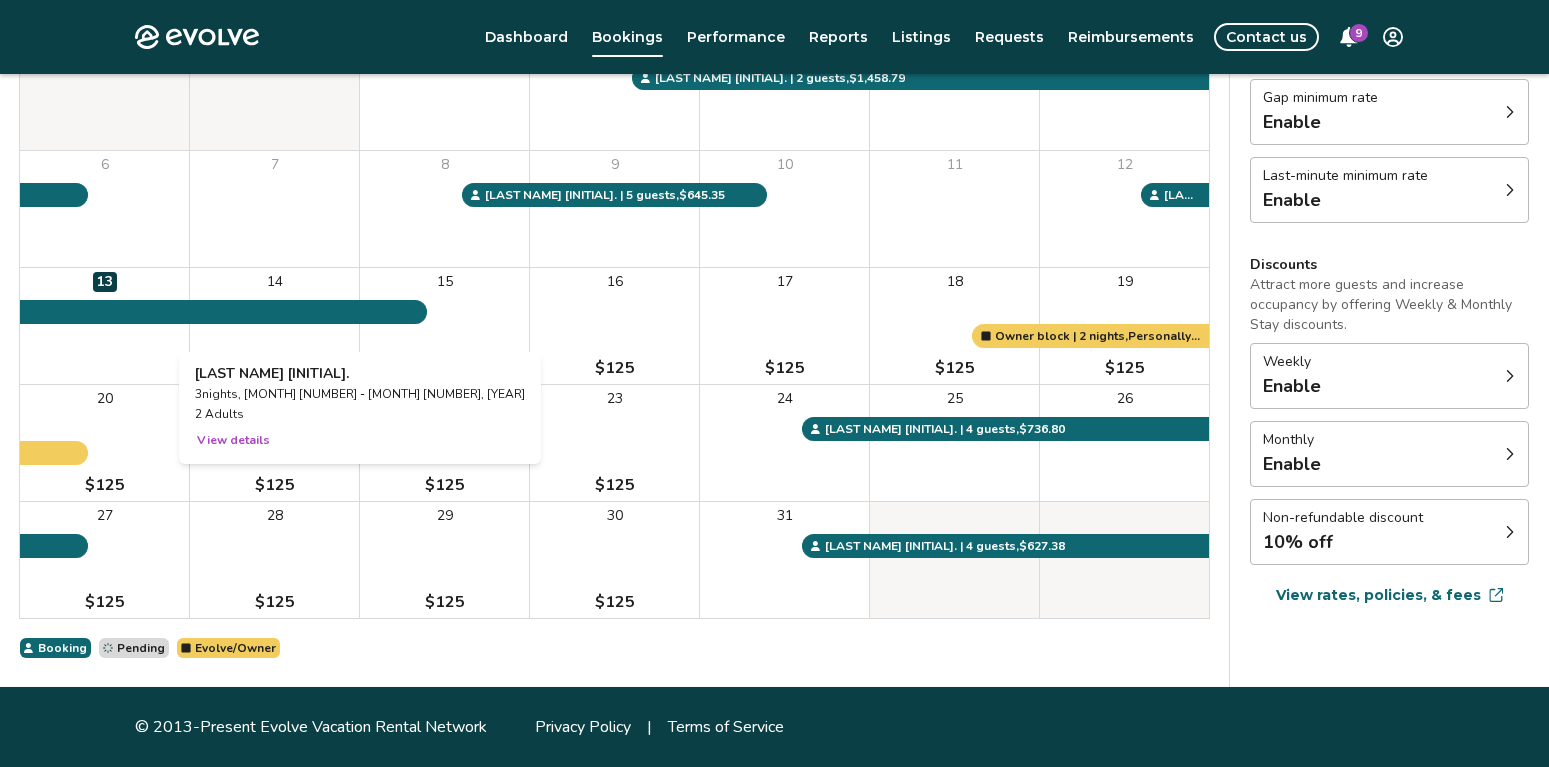 click on "View details" at bounding box center [233, 440] 